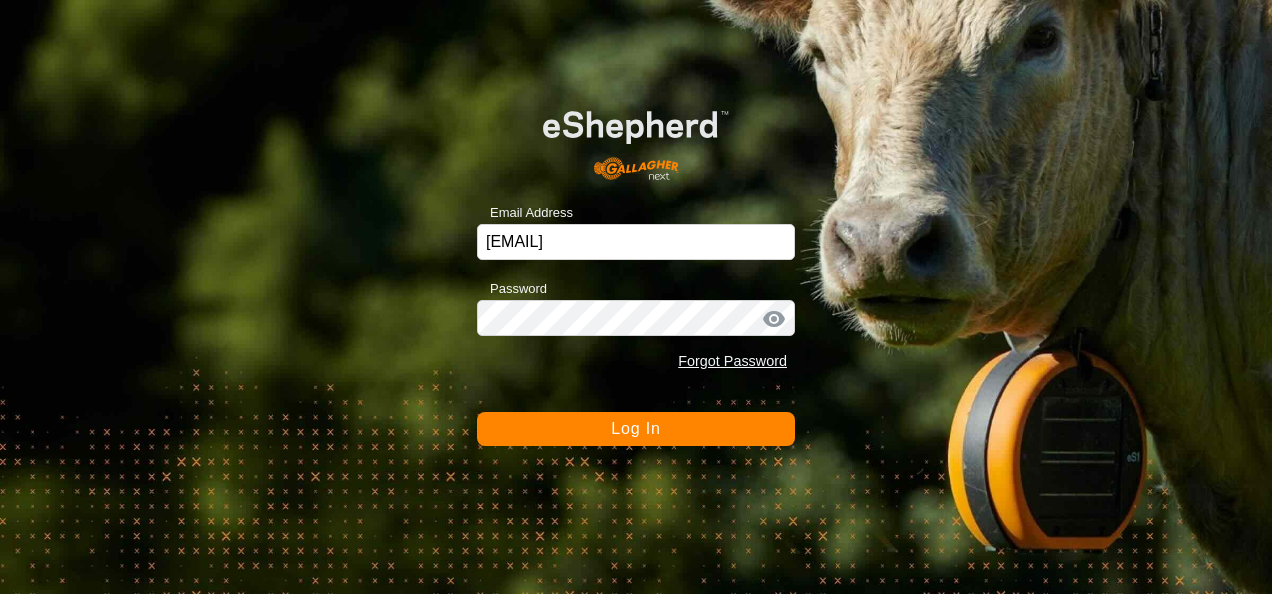 scroll, scrollTop: 0, scrollLeft: 0, axis: both 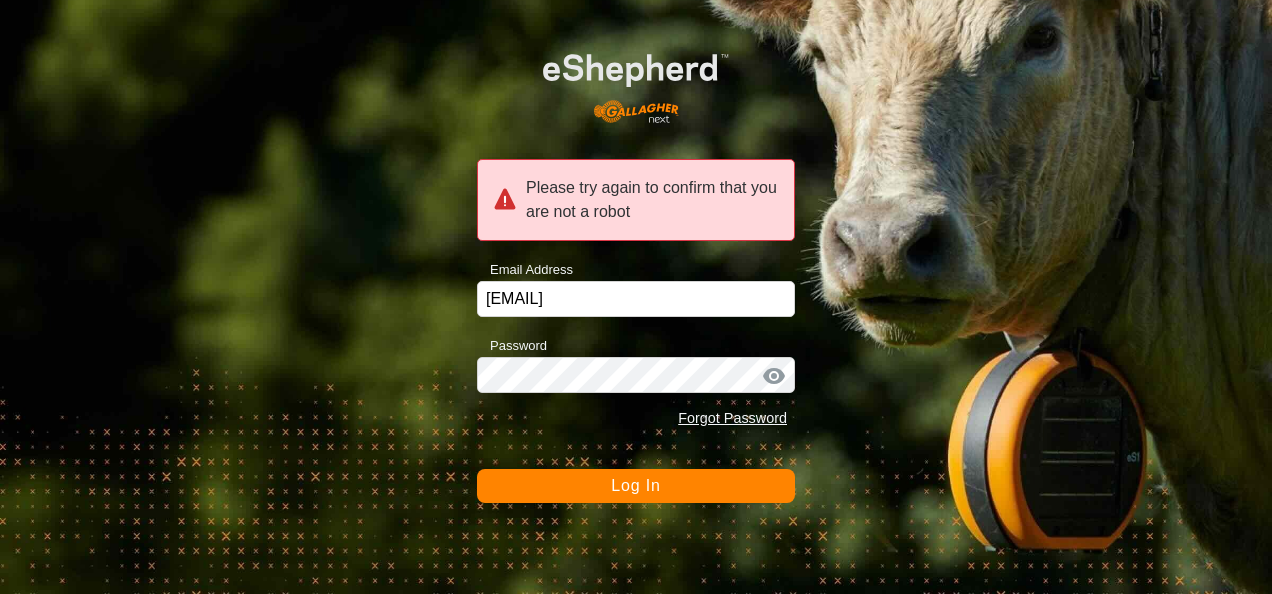 click on "Log In" 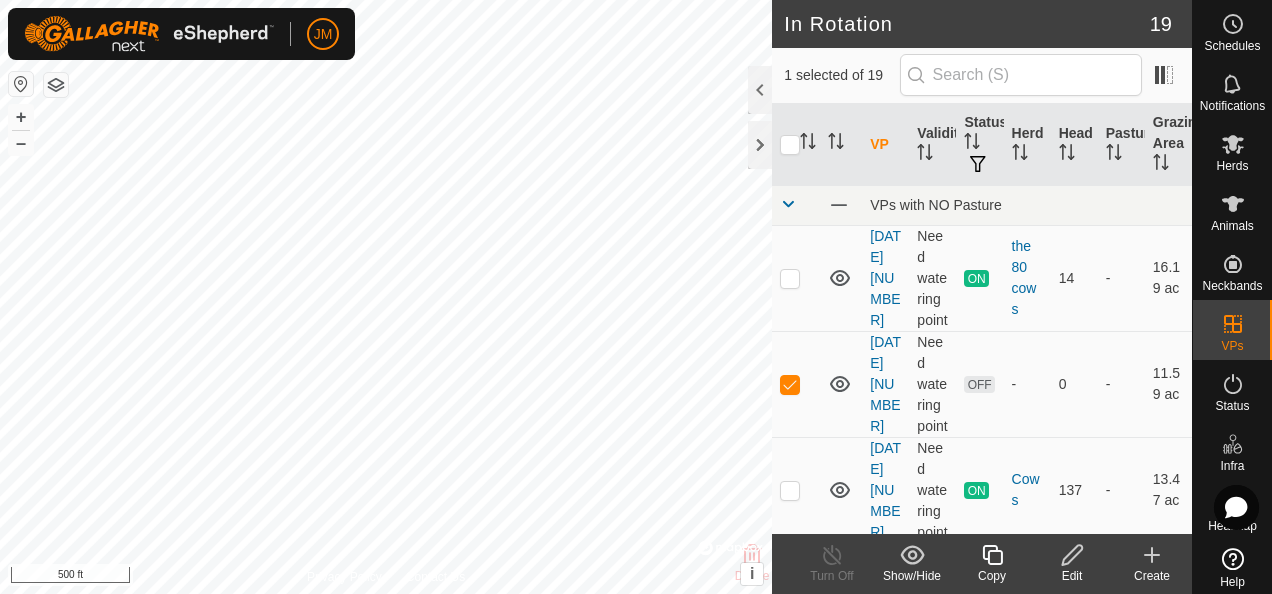 click 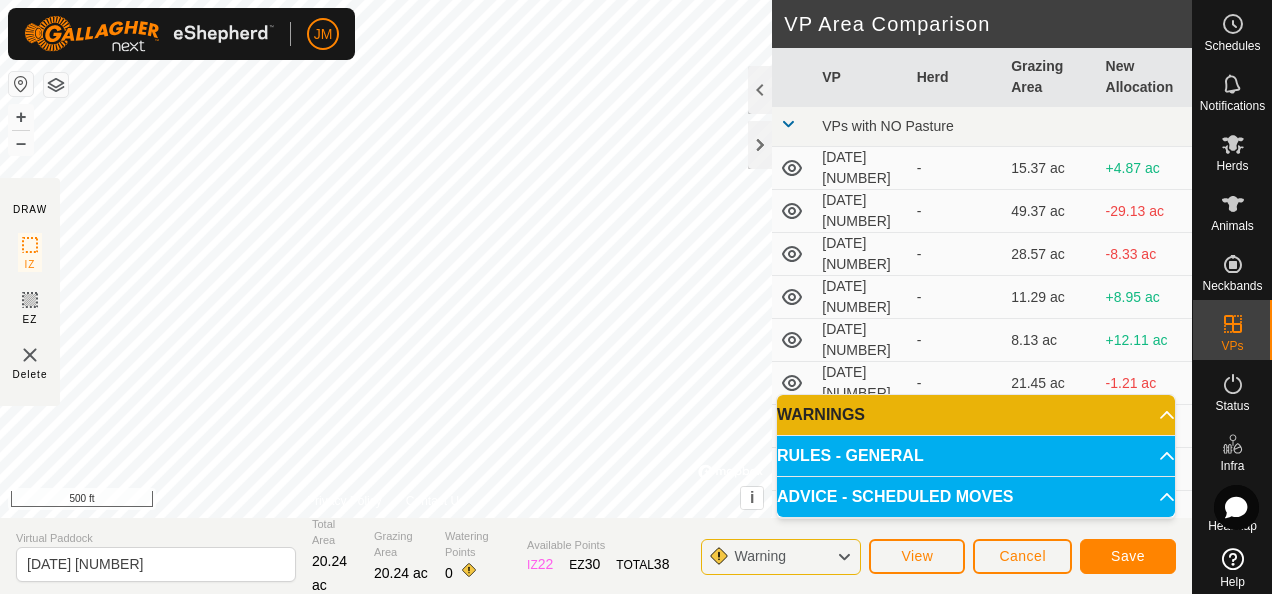click on "DRAW IZ EZ Delete Privacy Policy Contact Us + – ⇧ i © Mapbox , © OpenStreetMap , Improve this map 500 ft VP Area Comparison VP Herd Grazing Area New Allocation VPs with NO Pasture [DATE] [NUMBER] - 15.37 ac +4.87 ac [DATE] [NUMBER] - 49.37 ac -29.13 ac [DATE] [NUMBER] - 28.57 ac -8.33 ac [DATE] [NUMBER] - 11.29 ac +8.95 ac [DATE] [NUMBER] - 8.13 ac +12.11 ac [DATE] [NUMBER] - 21.45 ac -1.21 ac [DATE] [NUMBER] - 23.5 ac -3.26 ac [DATE] [NUMBER] - 9.83 ac +10.4 ac [DATE] [NUMBER] - 19.57 ac +0.67 ac [DATE] [NUMBER] hiefers 23 15.42 ac +4.82 ac [DATE] [NUMBER] - 21.42 ac -1.19 ac [DATE] [NUMBER] - 13.49 ac +6.75 ac [DATE] [NUMBER] - 13.62 ac +6.62 ac [DATE] [NUMBER] - 18.63 ac +1.61 ac [DATE] [NUMBER] - 24.49 ac -4.25 ac [DATE] [NUMBER] - 28.59 ac -8.35 ac [DATE] [NUMBER] Cows 13.47 ac +6.77 ac Virtual Paddock [DATE] [NUMBER] 0 IZ" 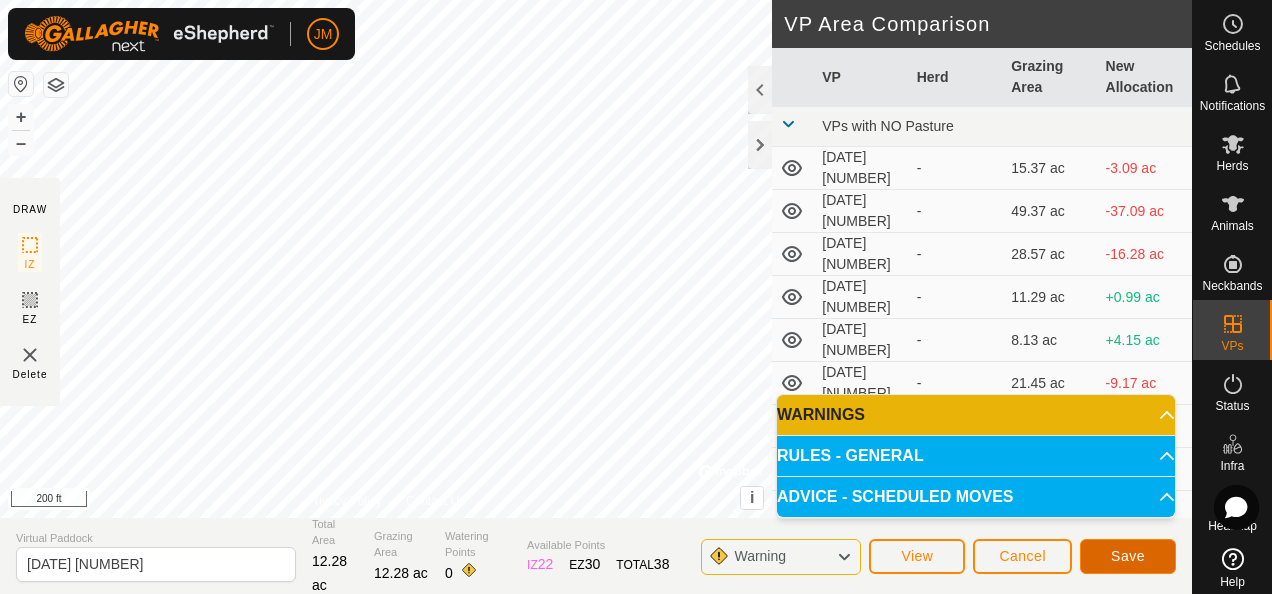 click on "Save" 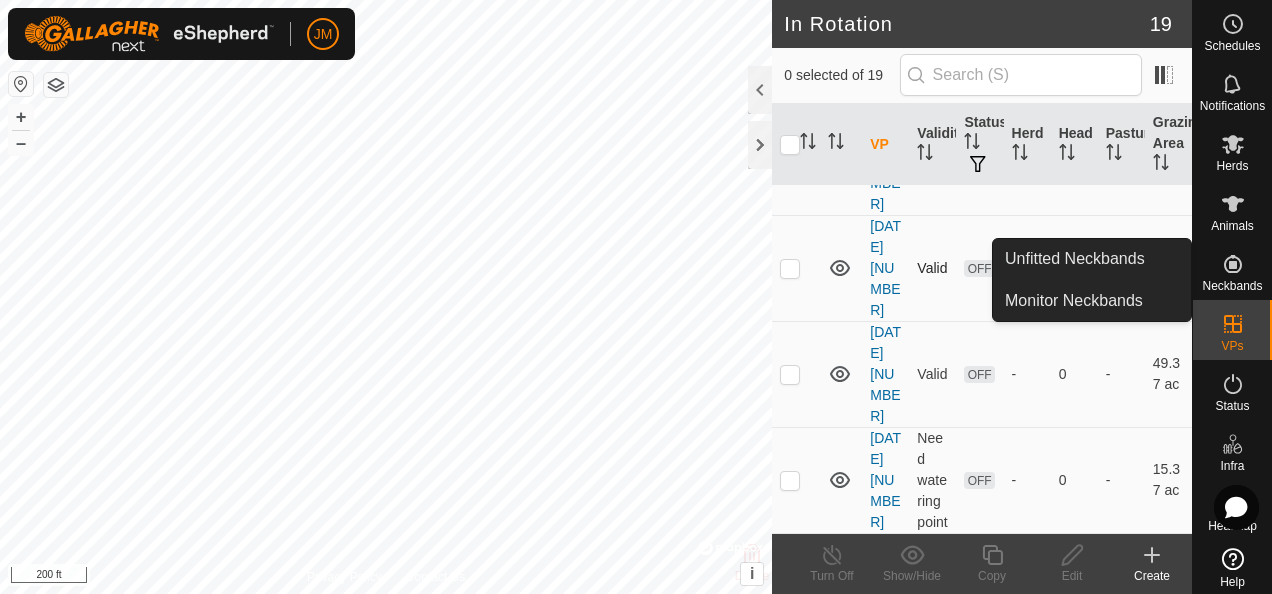 scroll, scrollTop: 2169, scrollLeft: 0, axis: vertical 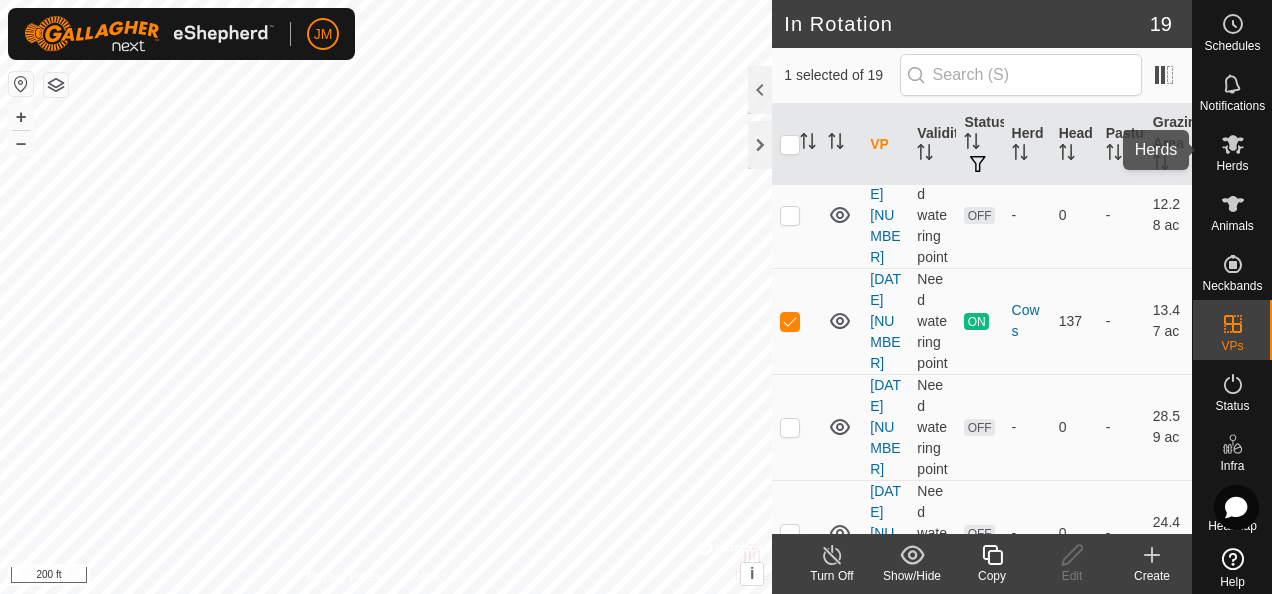 click 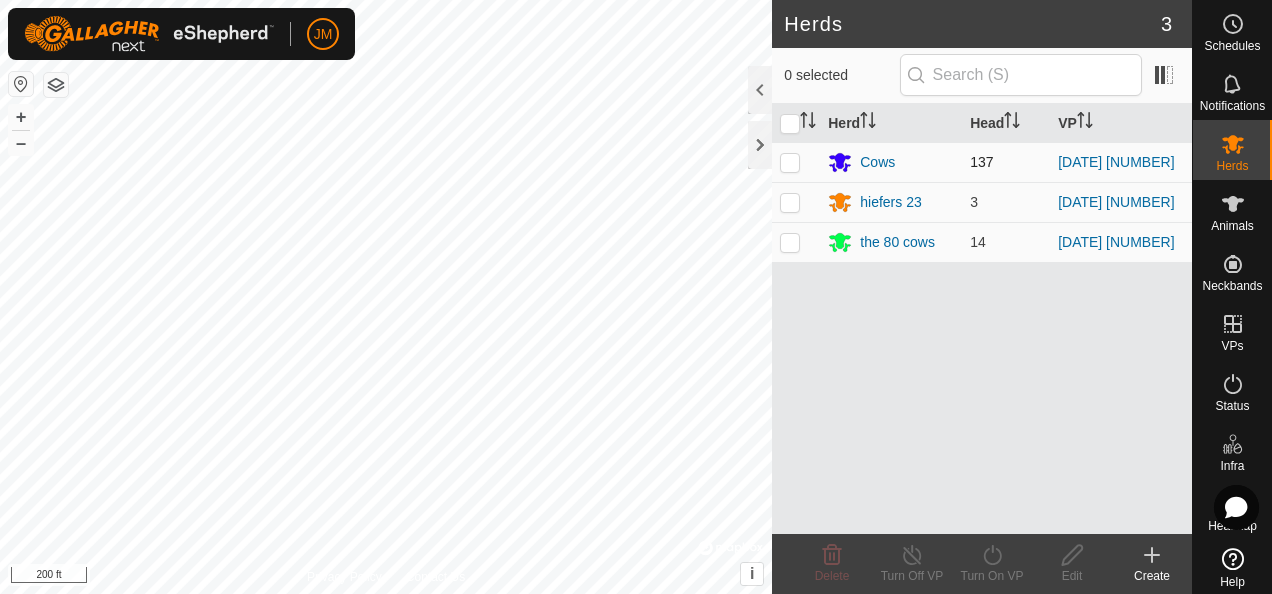 click at bounding box center [796, 162] 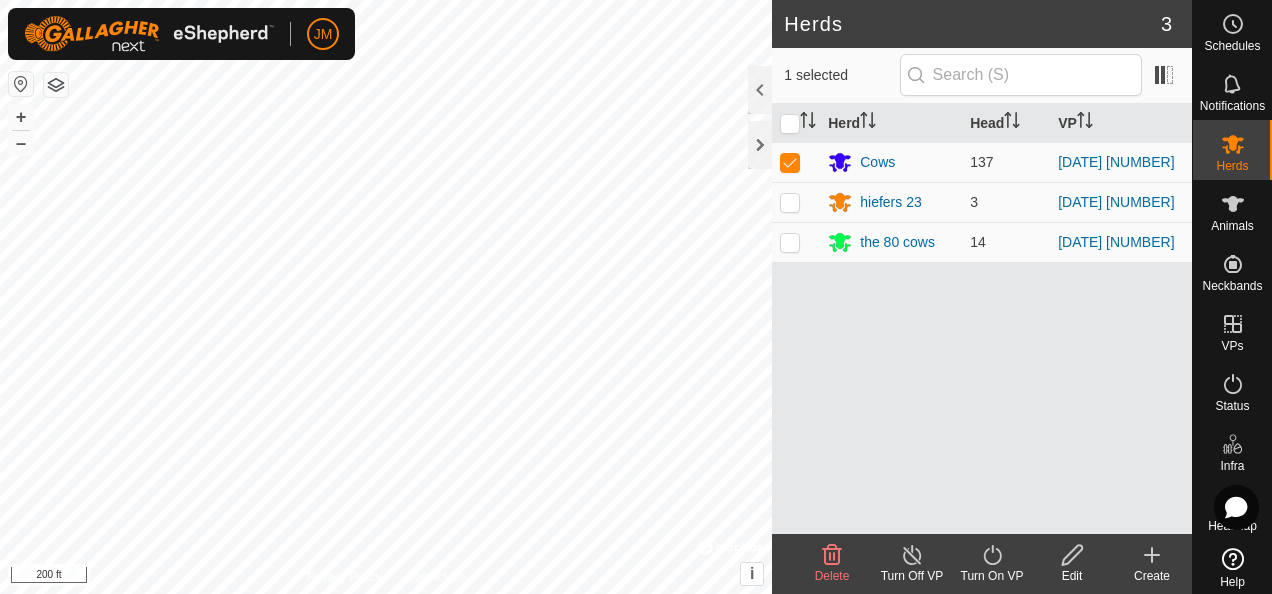 click 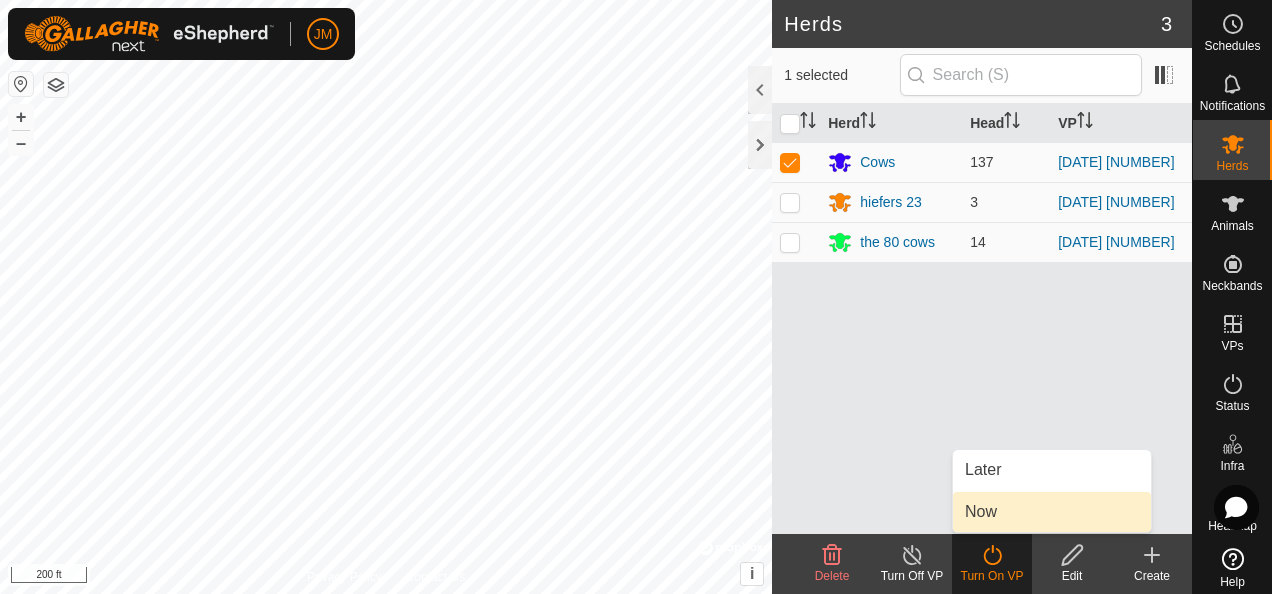 click on "Now" at bounding box center (1052, 512) 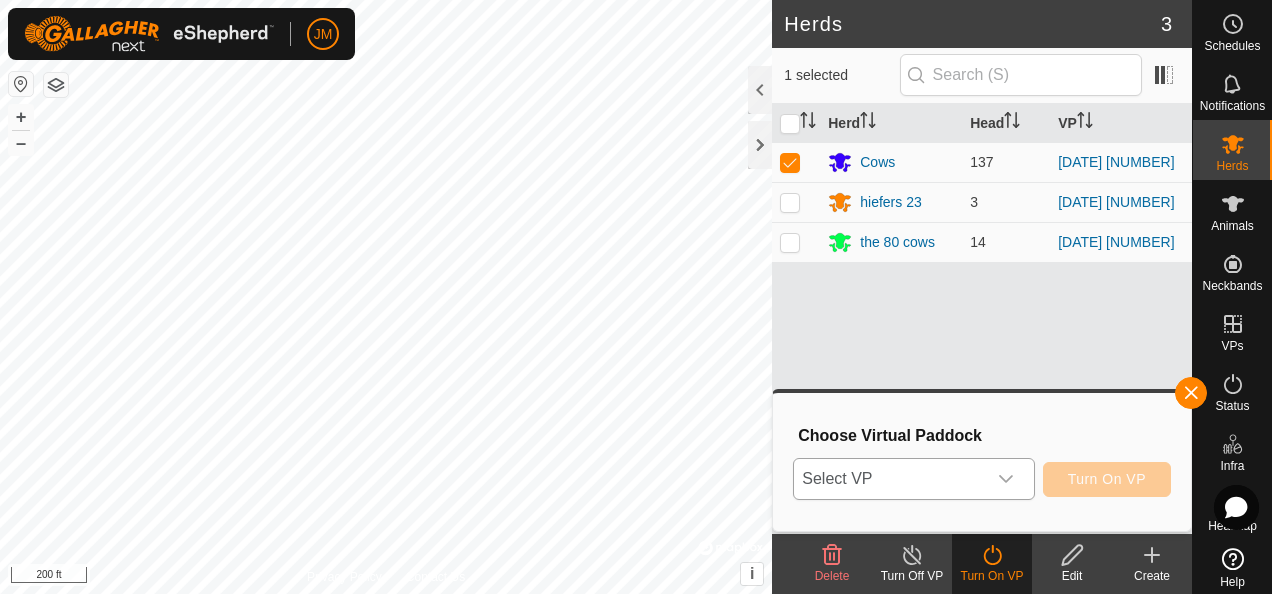 click 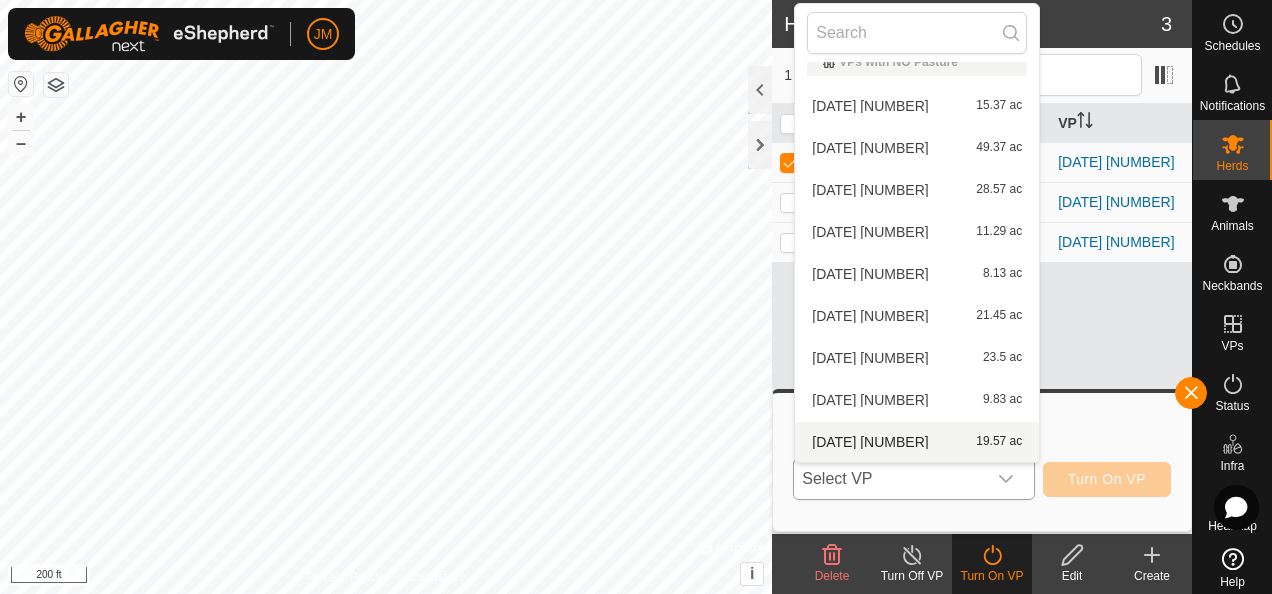 scroll, scrollTop: 442, scrollLeft: 0, axis: vertical 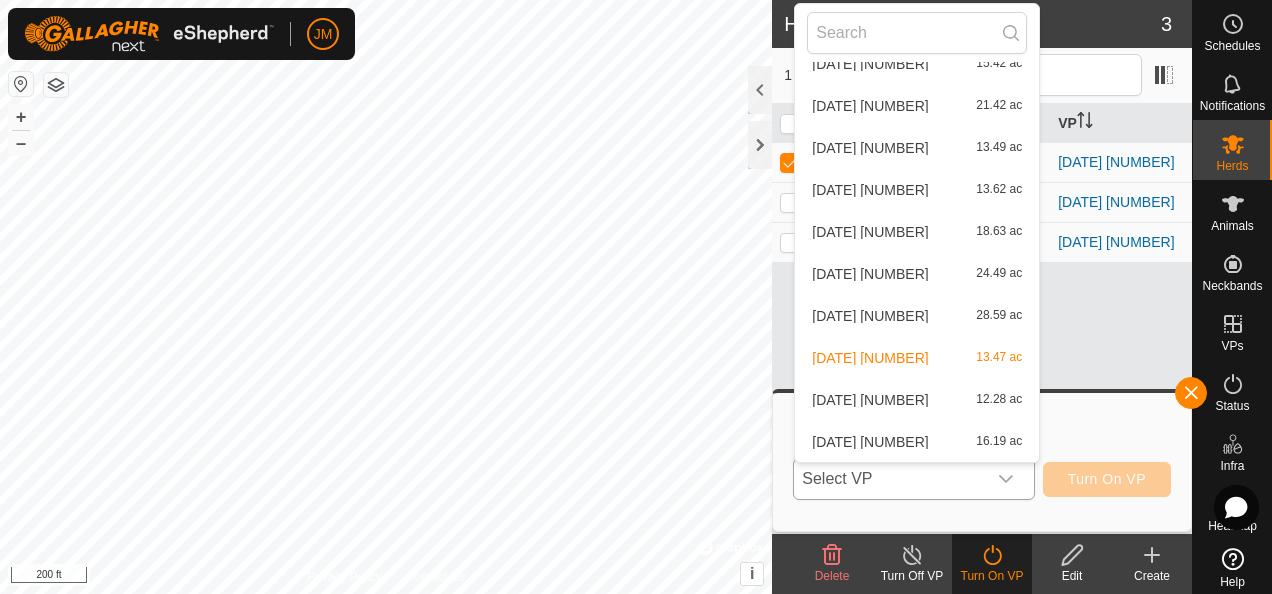 click on "[DATE] [NUMBER] 12.28 ac" at bounding box center (917, 400) 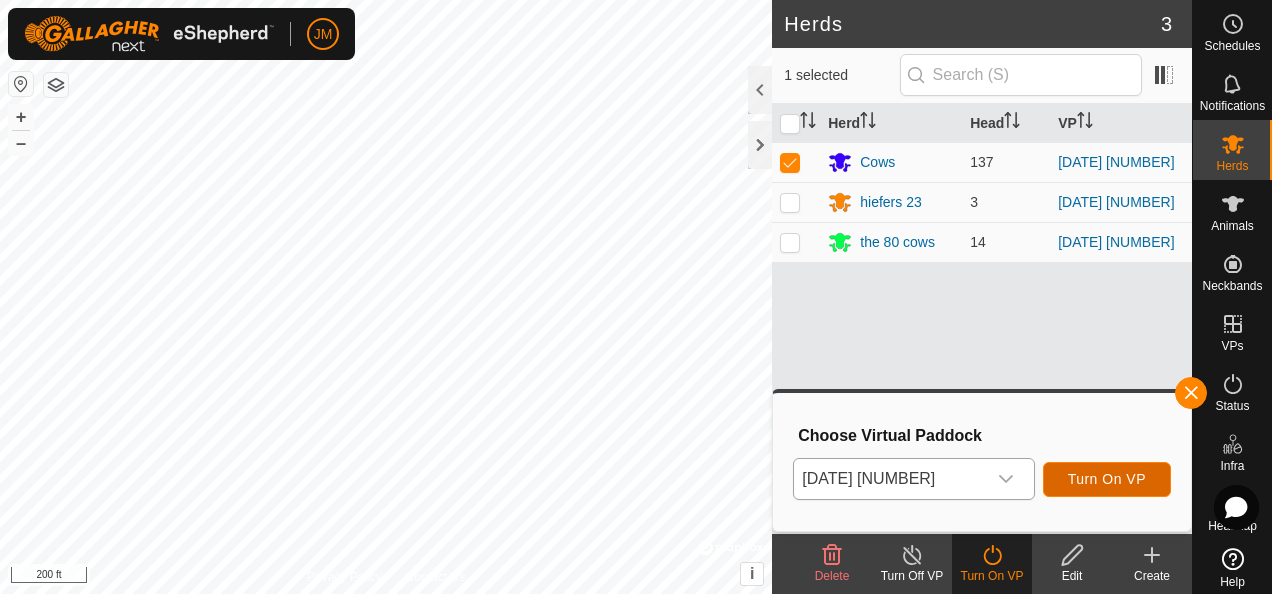 click on "Turn On VP" at bounding box center (1107, 479) 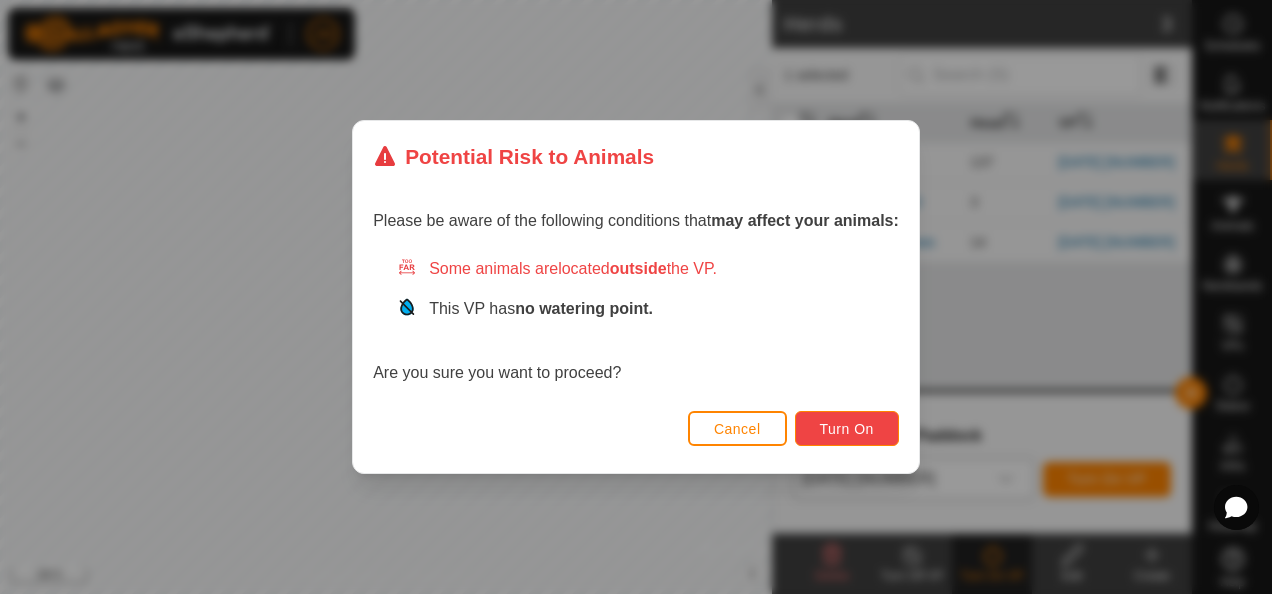 click on "Turn On" at bounding box center [847, 429] 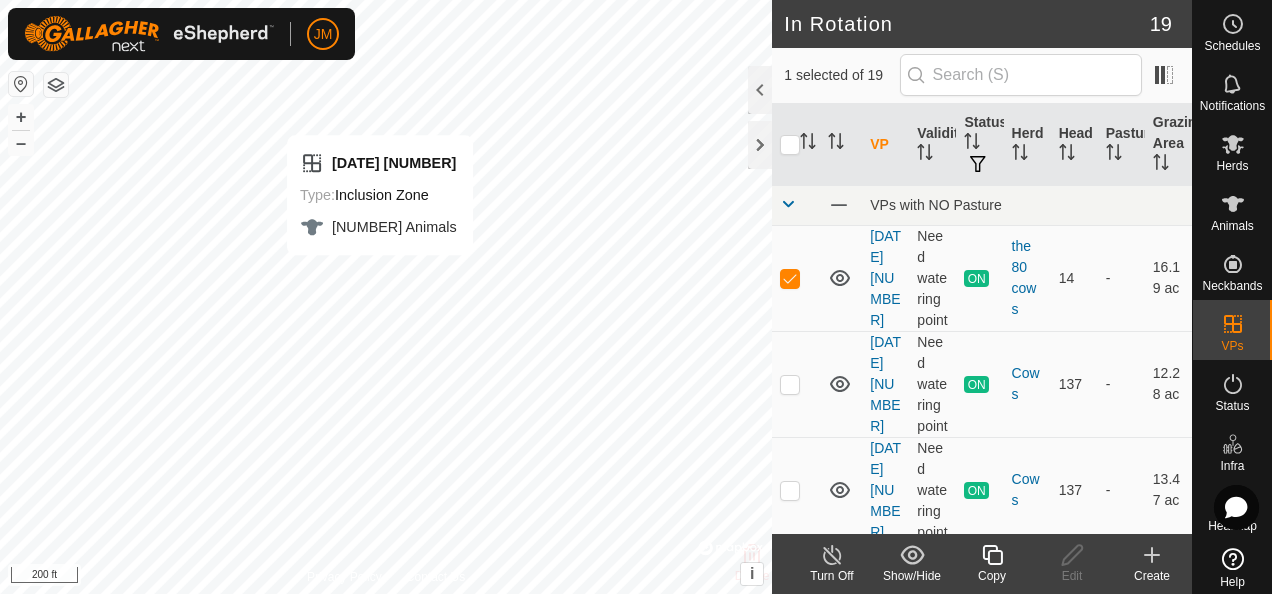 checkbox on "false" 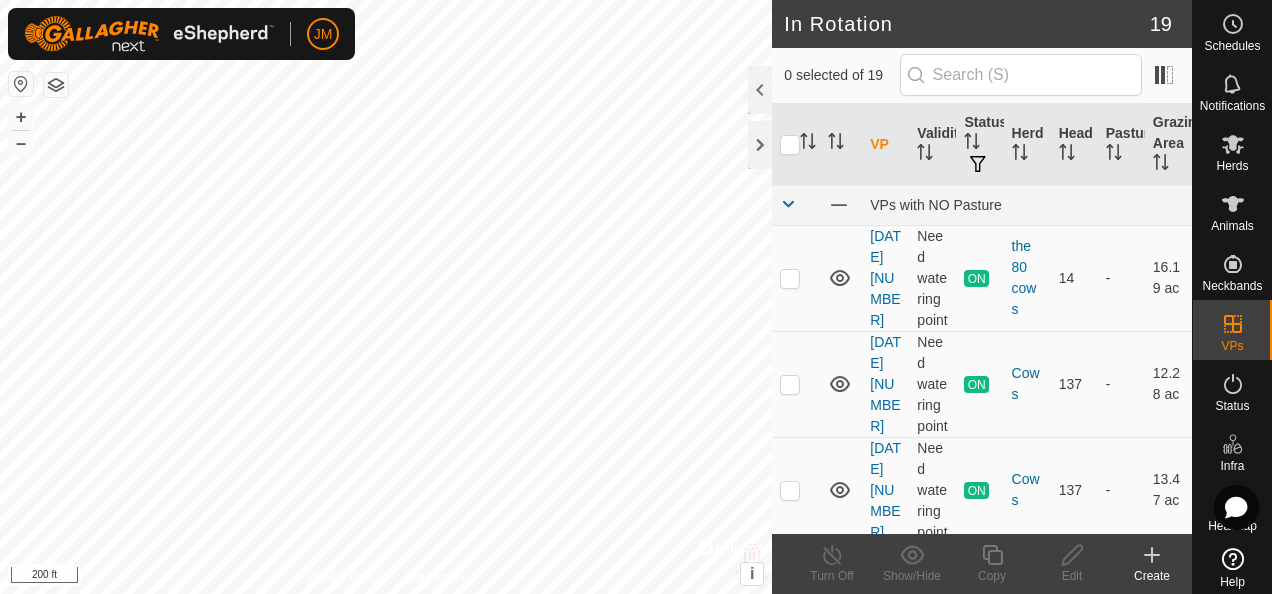 checkbox on "true" 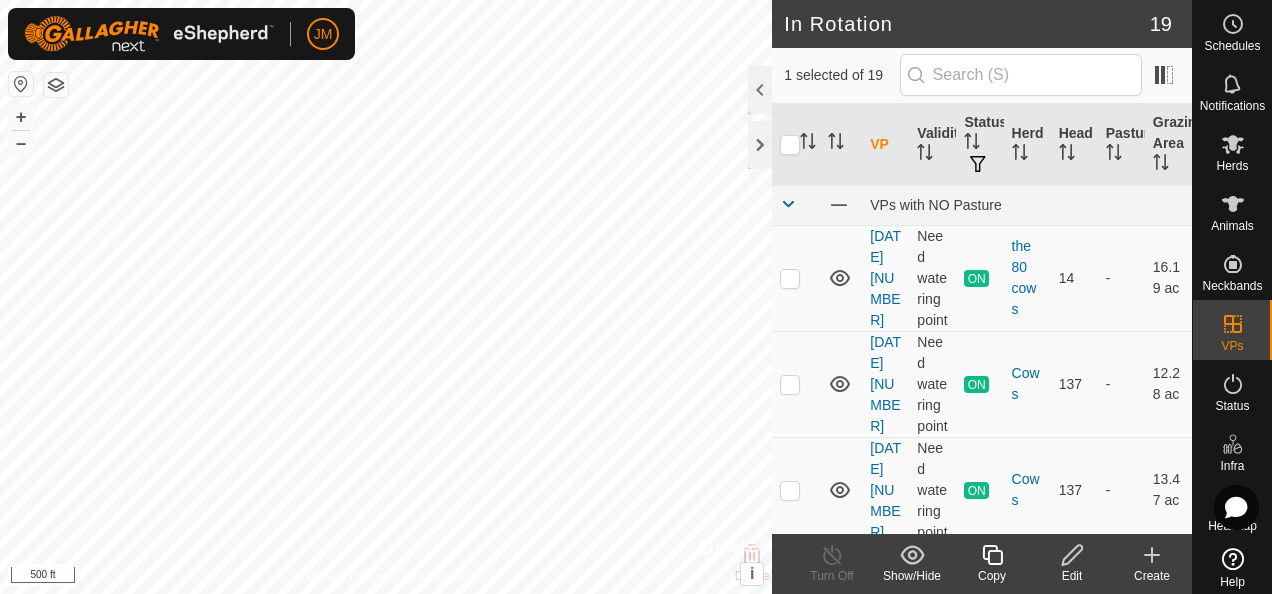 click 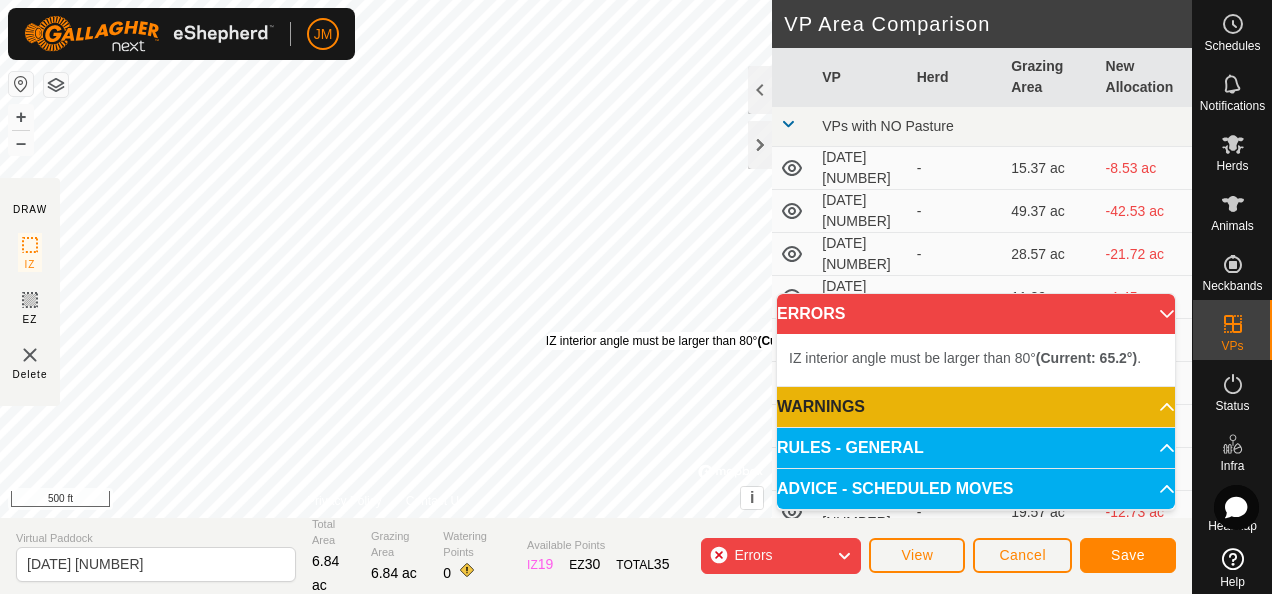 click on "IZ interior angle must be larger than 80° (Current: 65.2°) ." at bounding box center [697, 341] 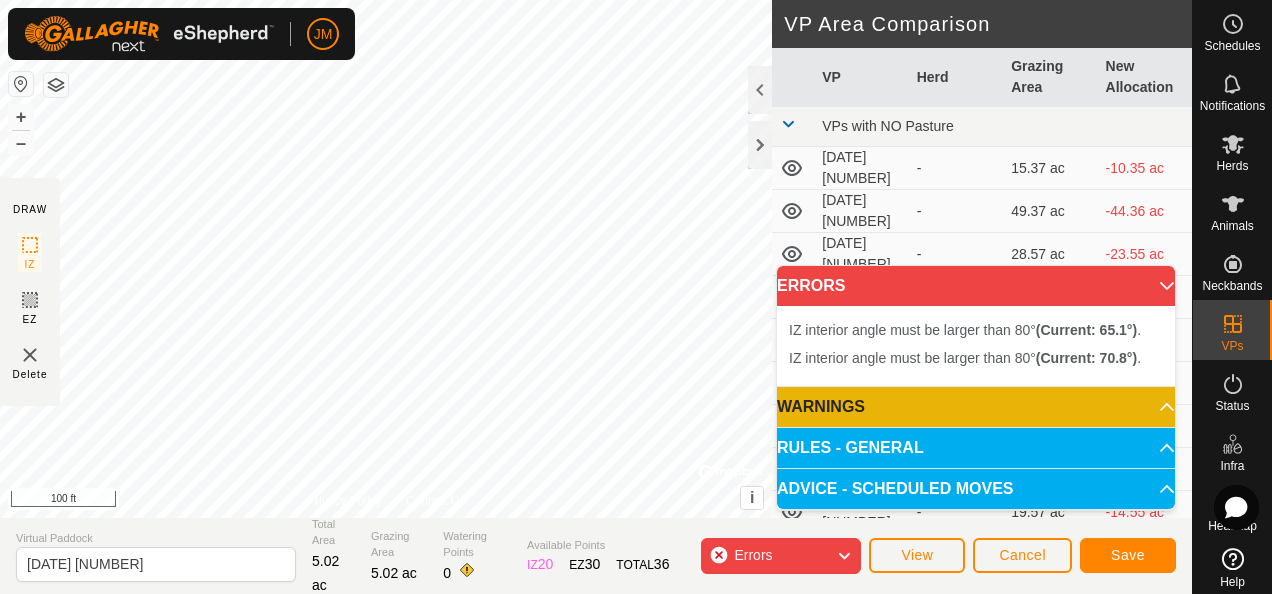 click on "IZ interior angle must be larger than 80° (Current: 65.1°) . + – ⇧ i © Mapbox , © OpenStreetMap , Improve this map 100 ft" at bounding box center (386, 259) 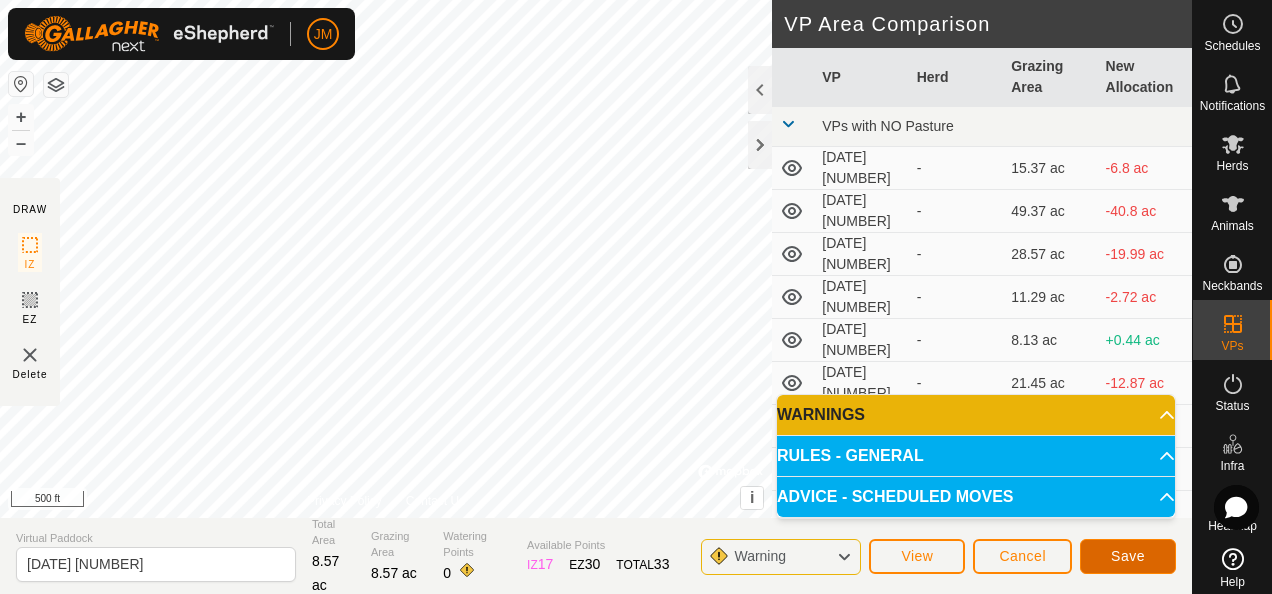 click on "Save" 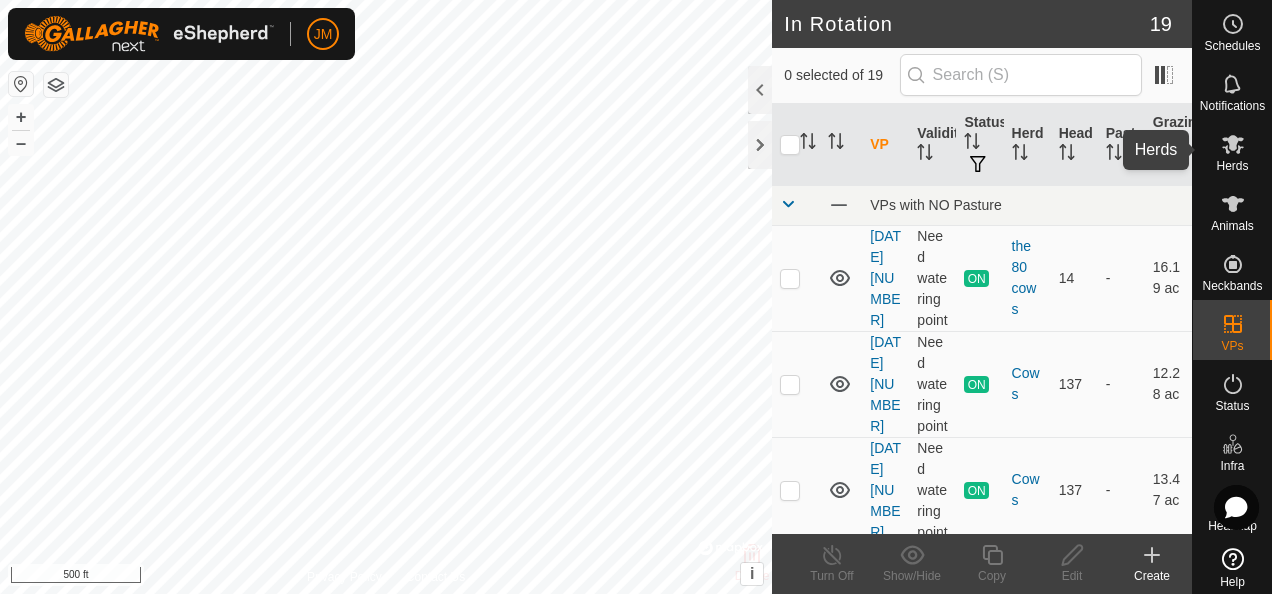 click at bounding box center [1233, 144] 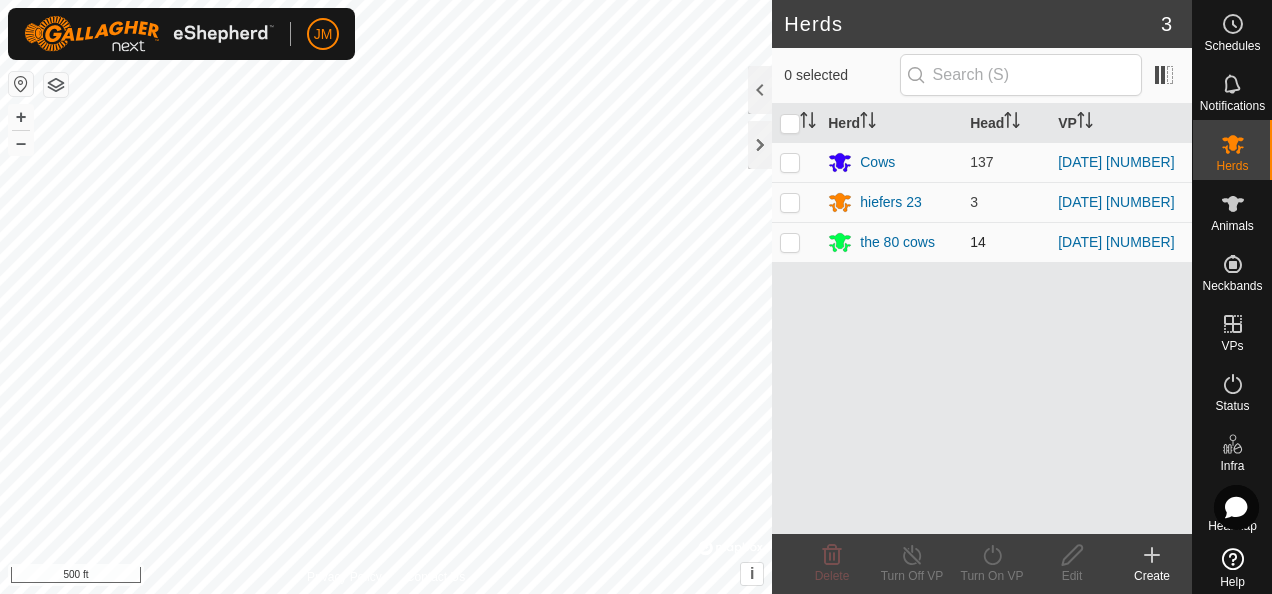 click at bounding box center [790, 242] 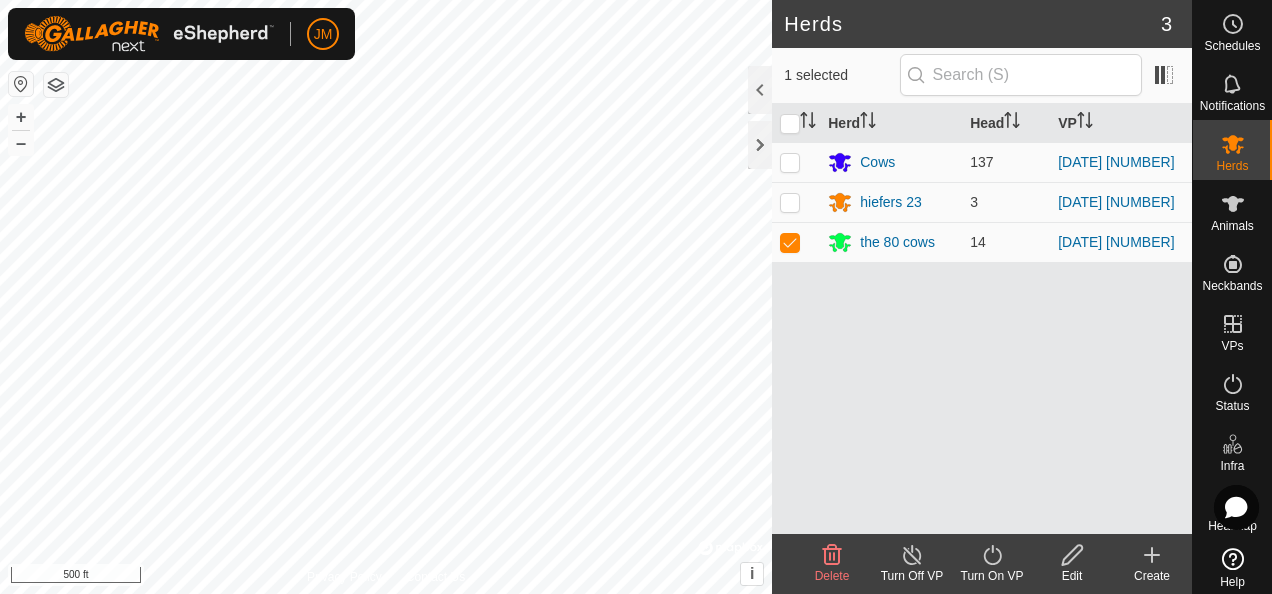 click 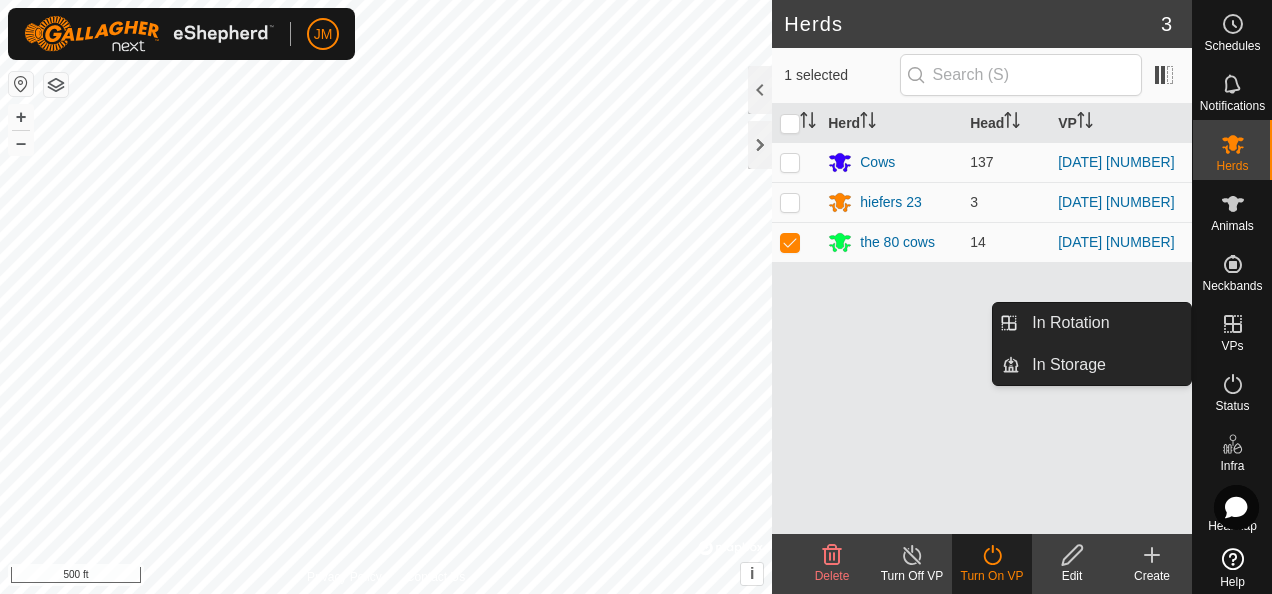 click 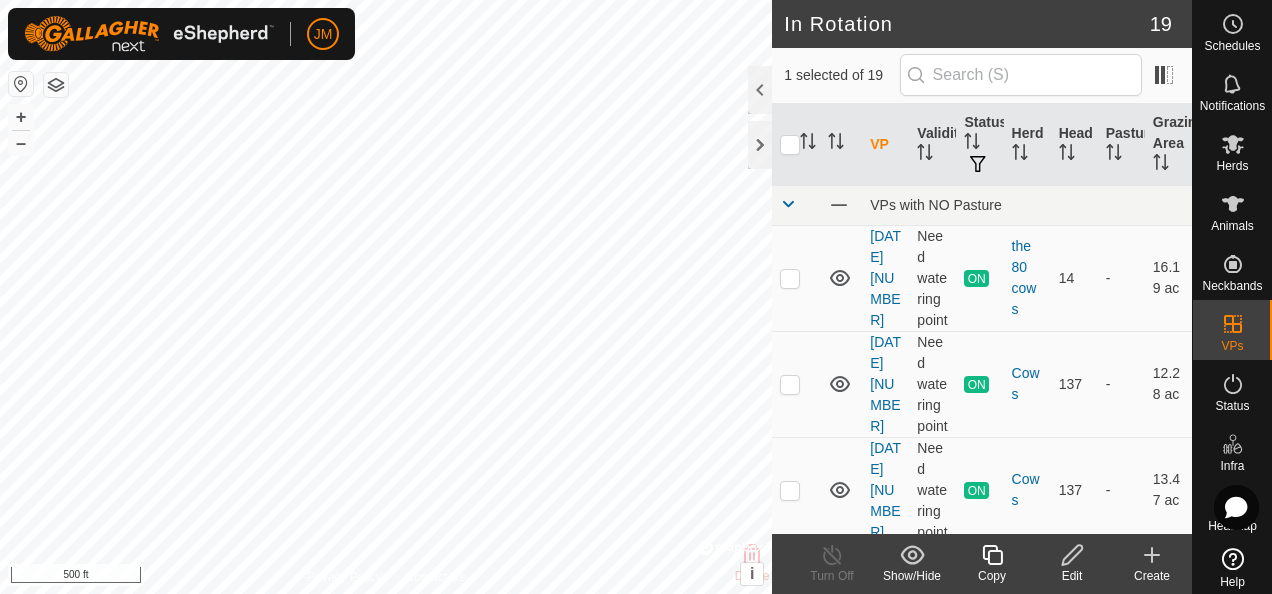 click 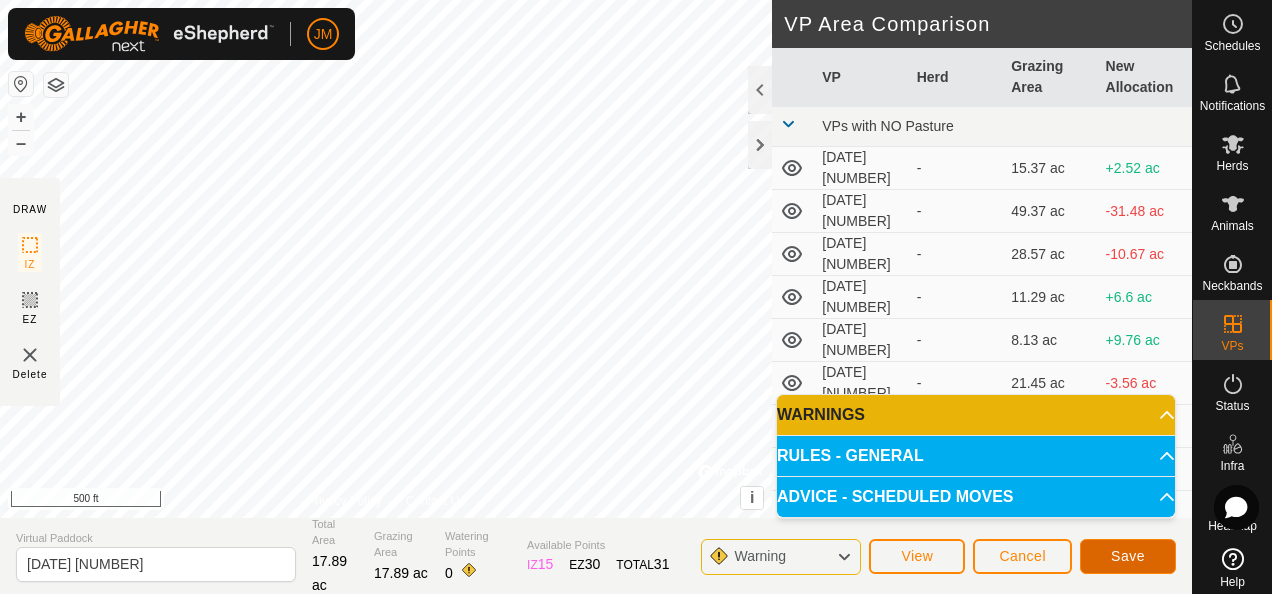 click on "Save" 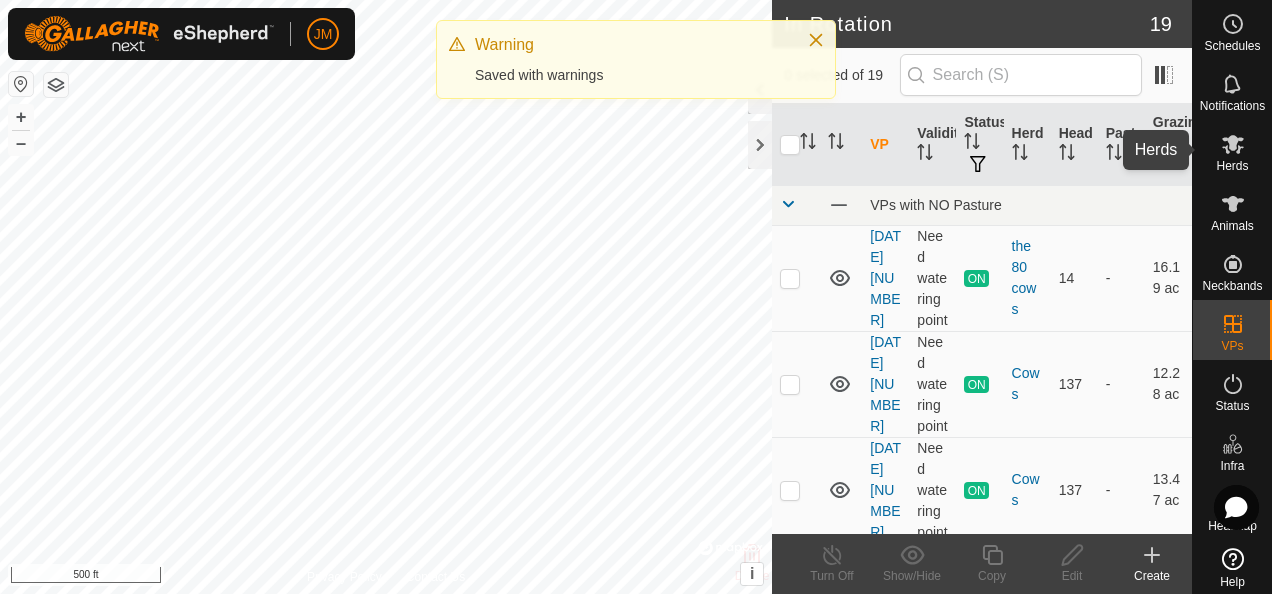 click 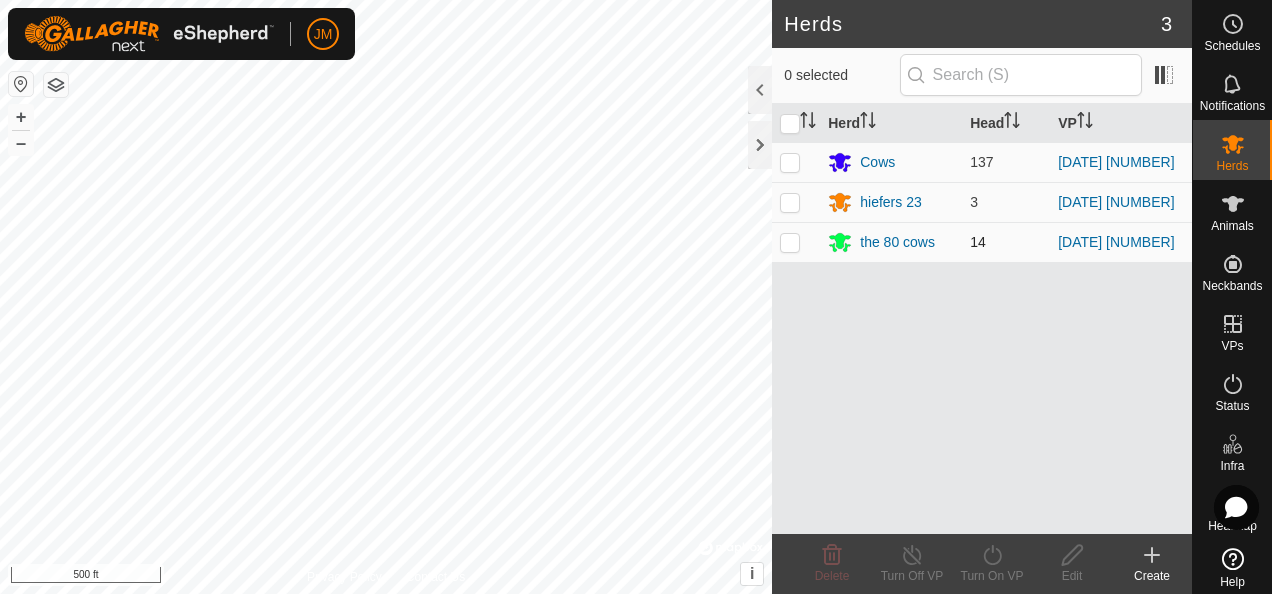 click at bounding box center (790, 242) 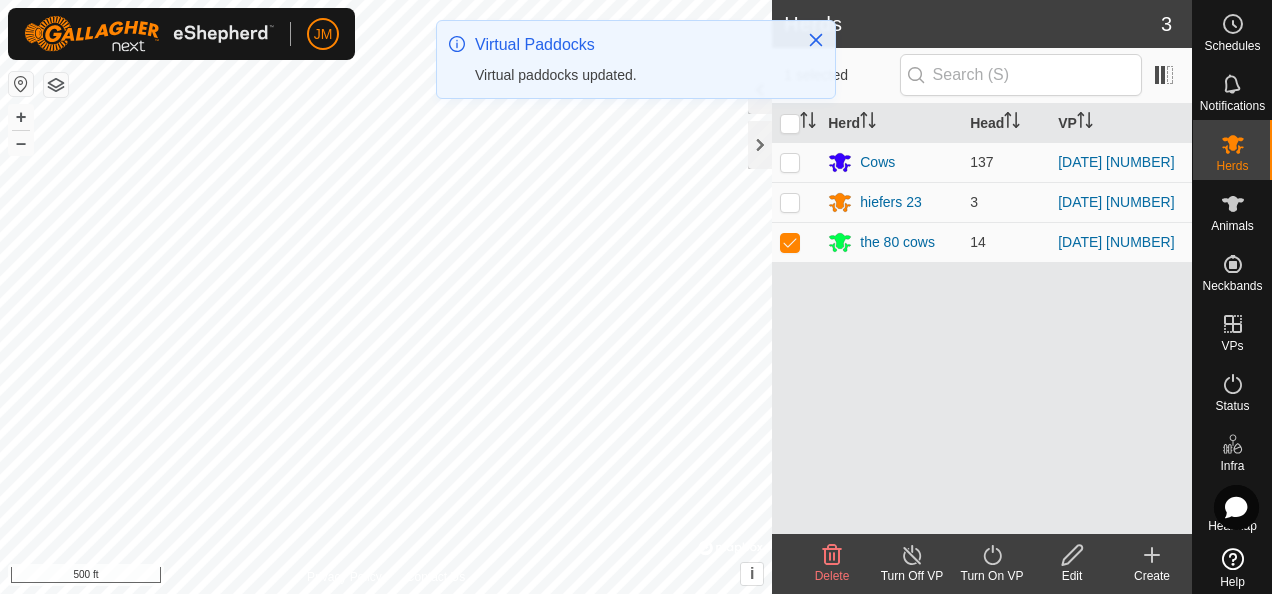 click 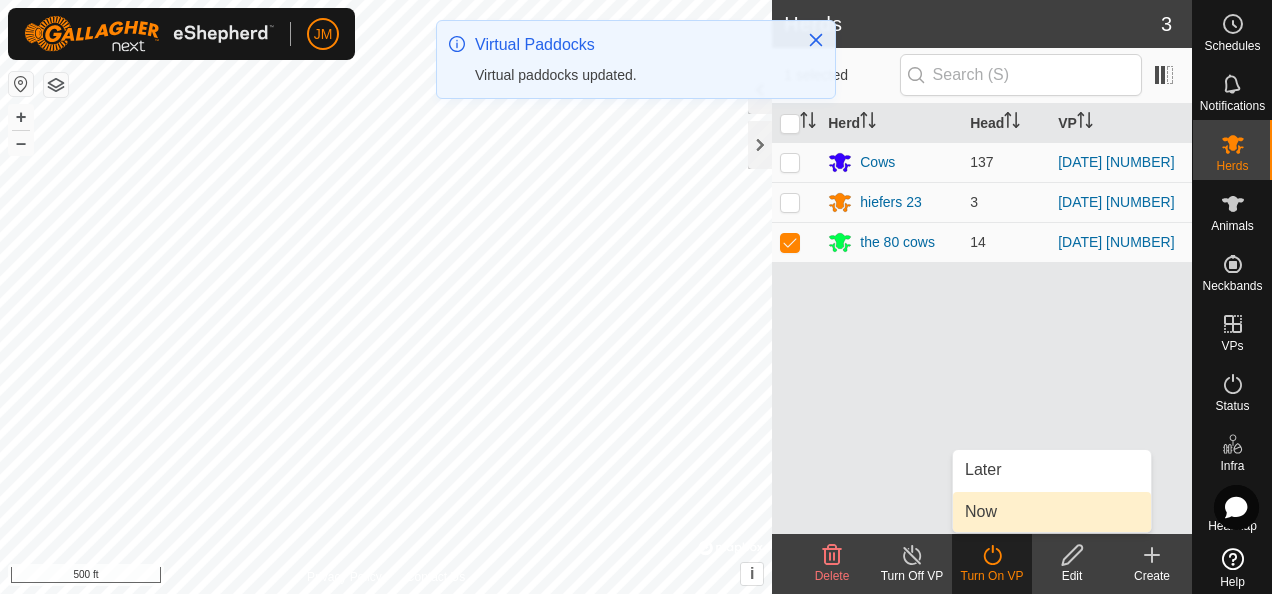 click on "Now" at bounding box center (1052, 512) 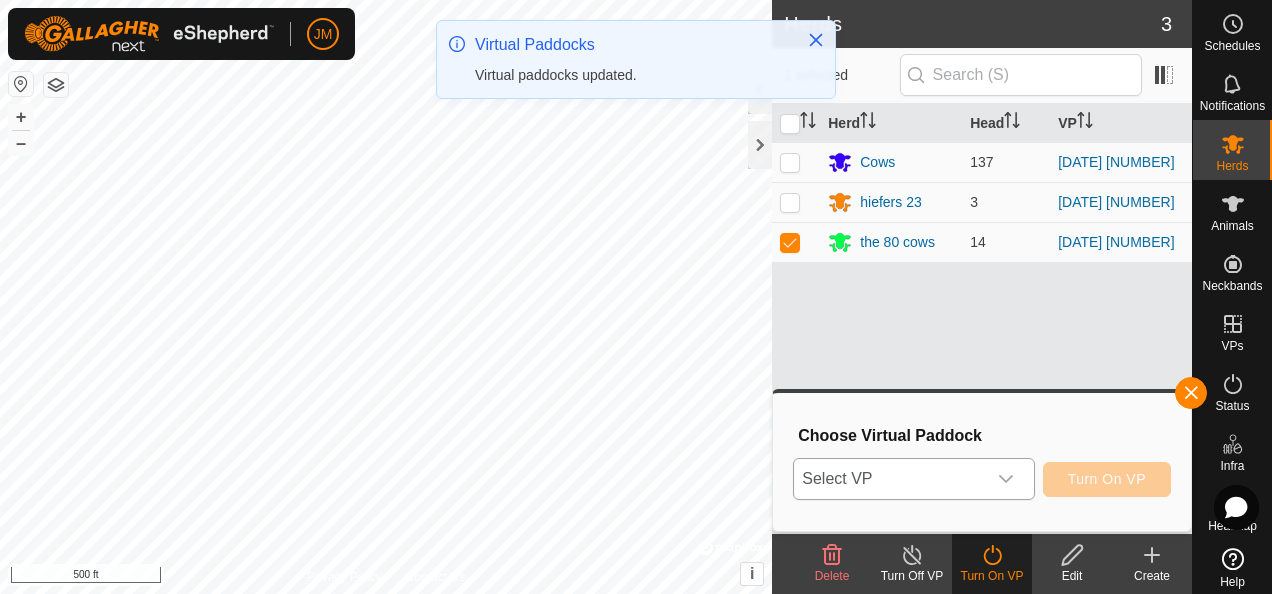 click at bounding box center (1006, 479) 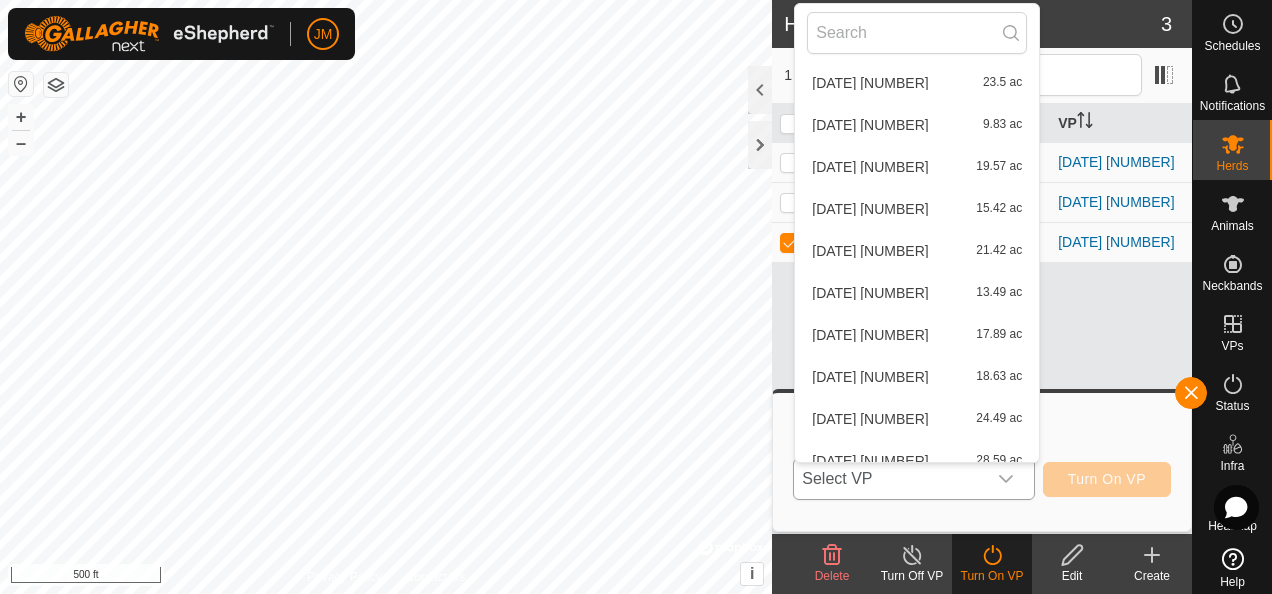 scroll, scrollTop: 442, scrollLeft: 0, axis: vertical 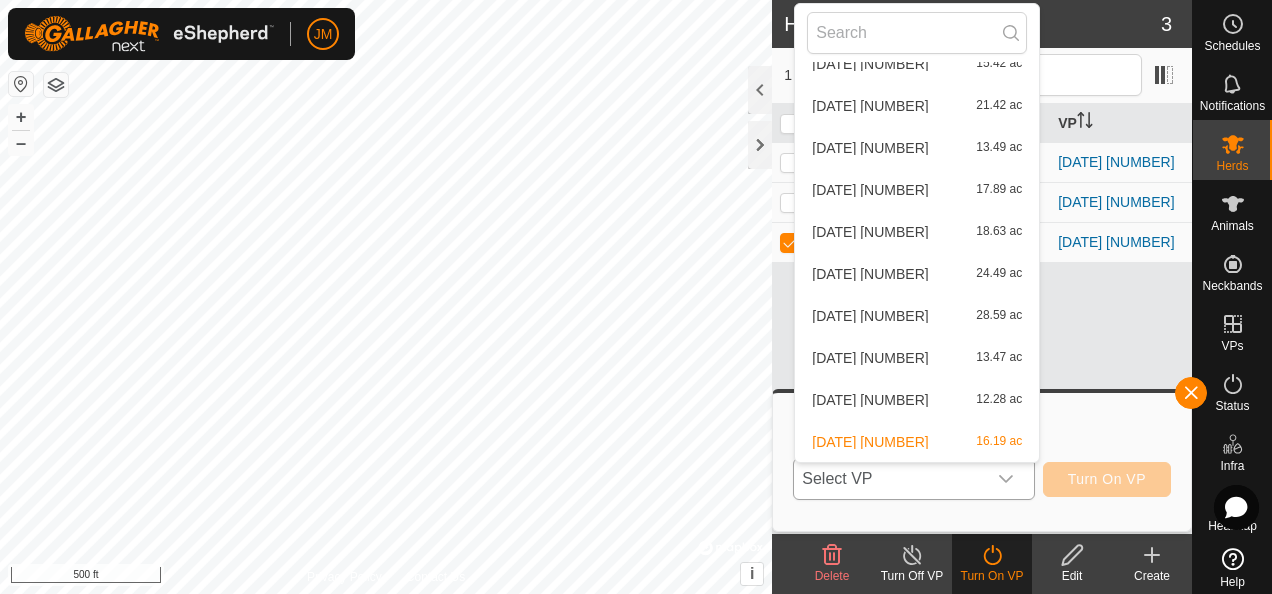 click on "[DATE] [NUMBER] 17.89 ac" at bounding box center [917, 190] 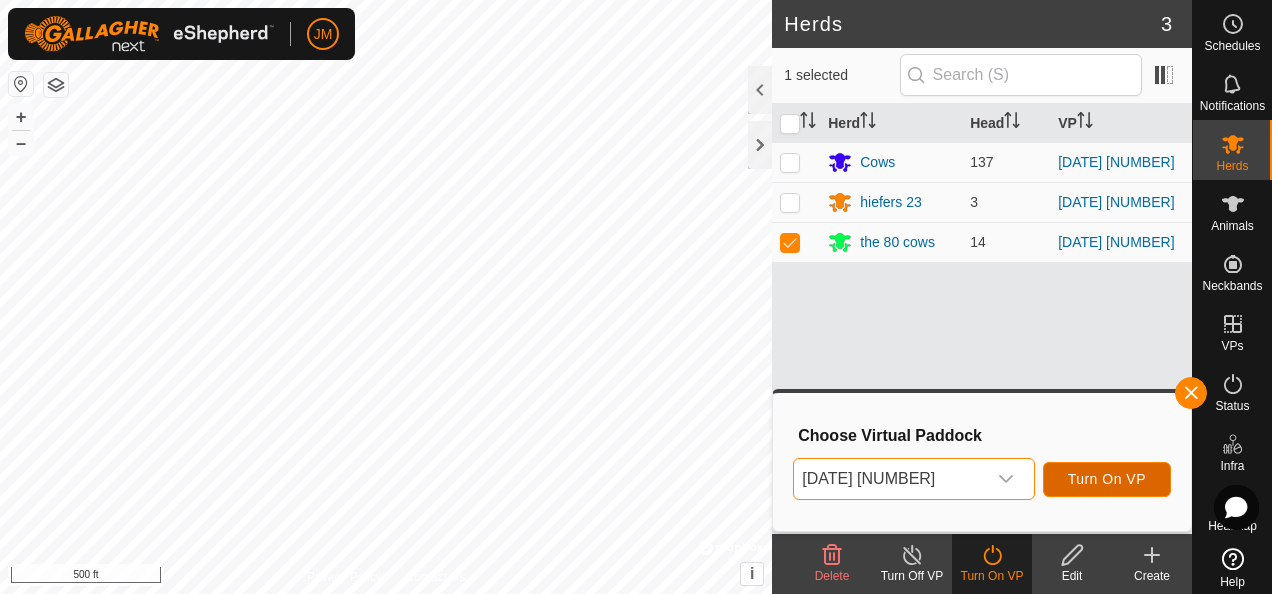 click on "Turn On VP" at bounding box center [1107, 479] 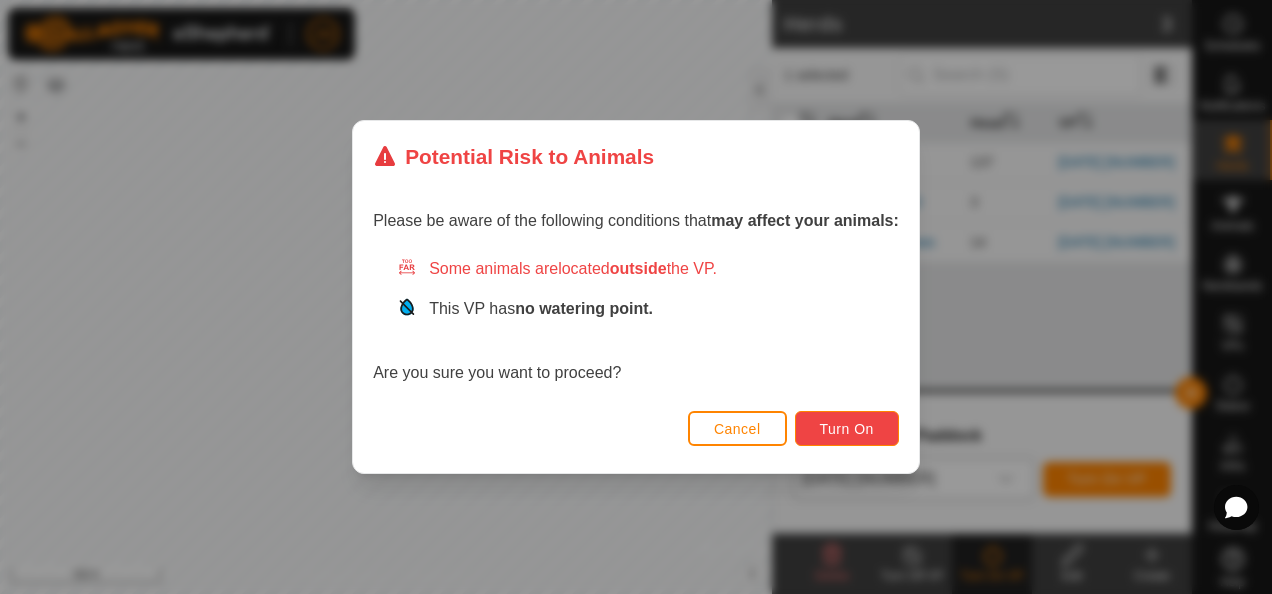 click on "Turn On" at bounding box center (847, 428) 